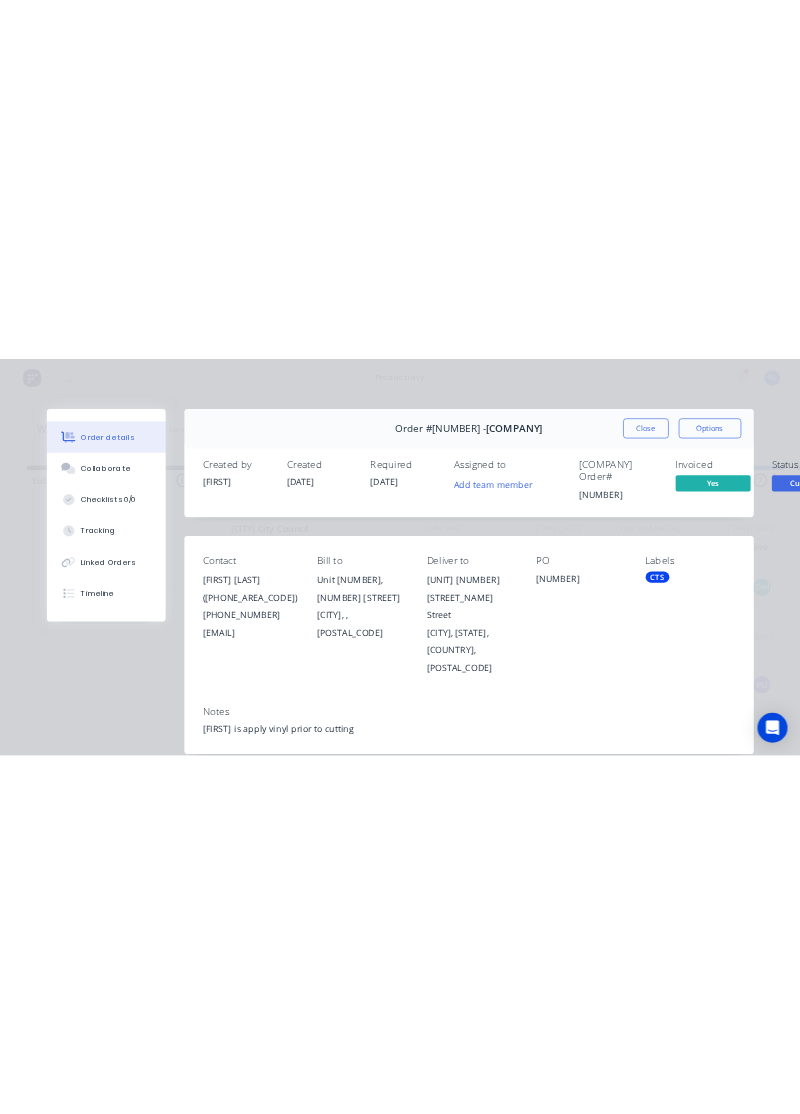 scroll, scrollTop: 0, scrollLeft: 0, axis: both 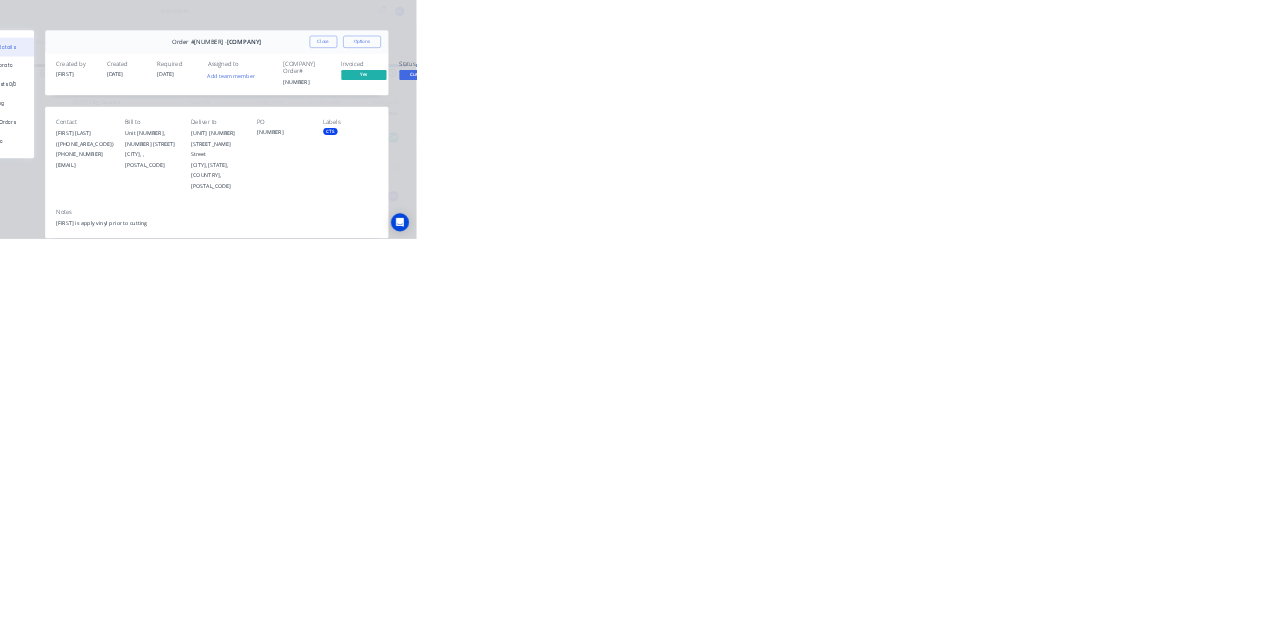 click on "Collaborate" at bounding box center [170, 175] 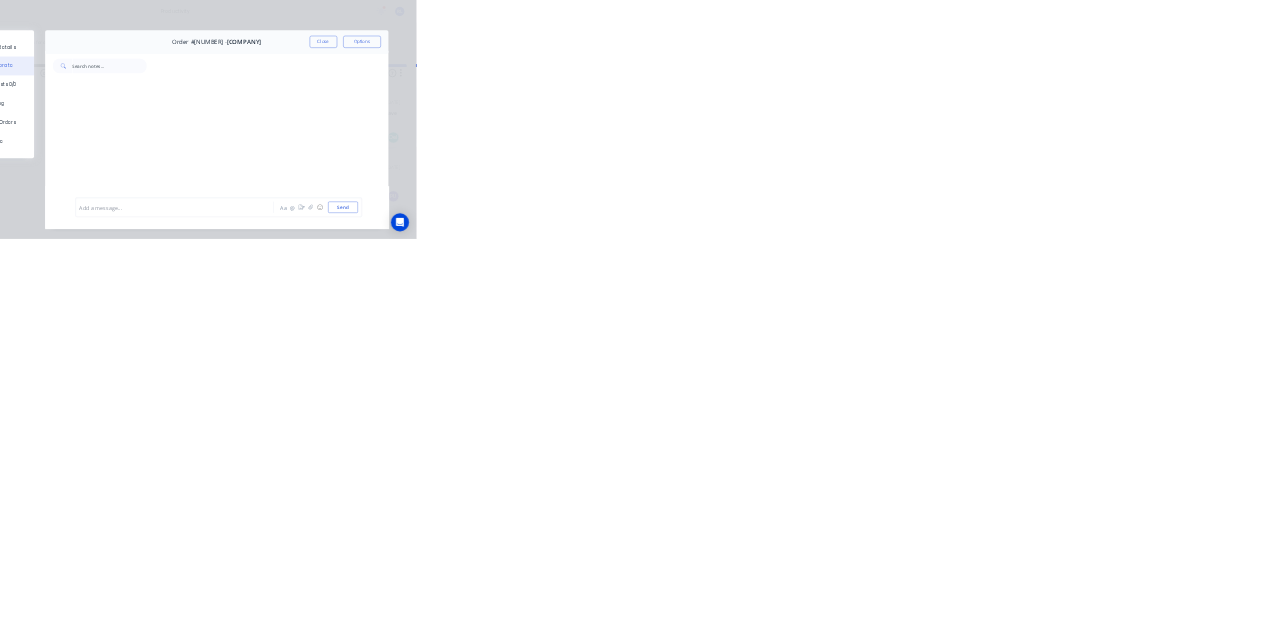 click at bounding box center (643, 550) 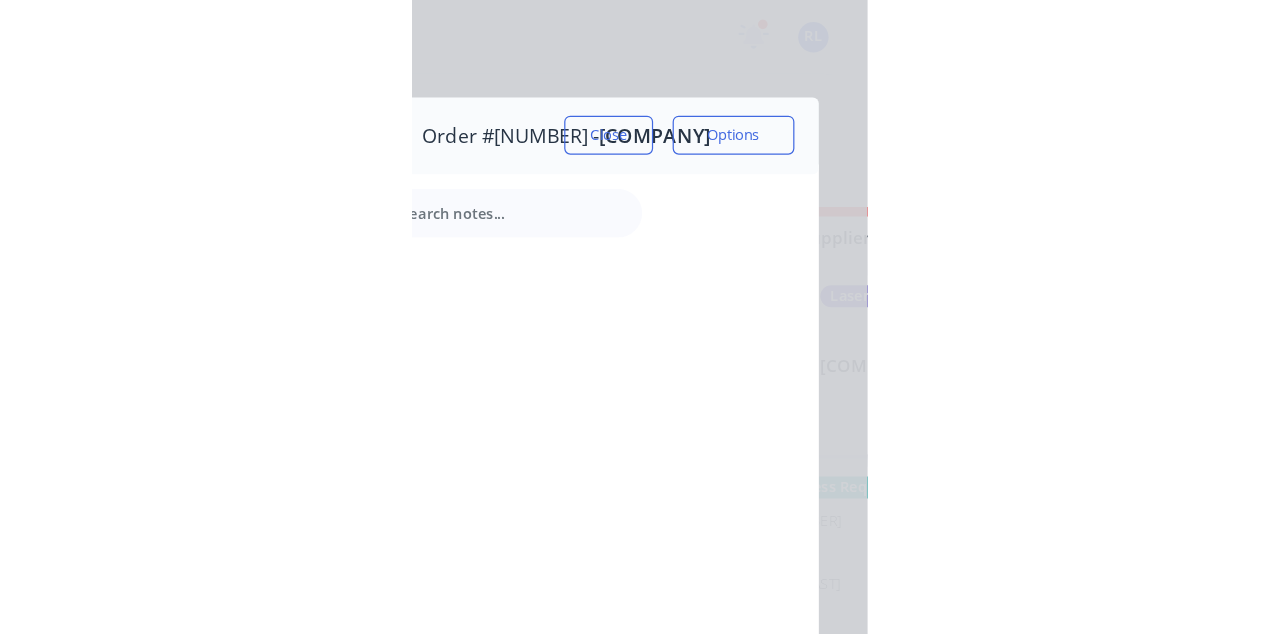 scroll, scrollTop: 0, scrollLeft: 0, axis: both 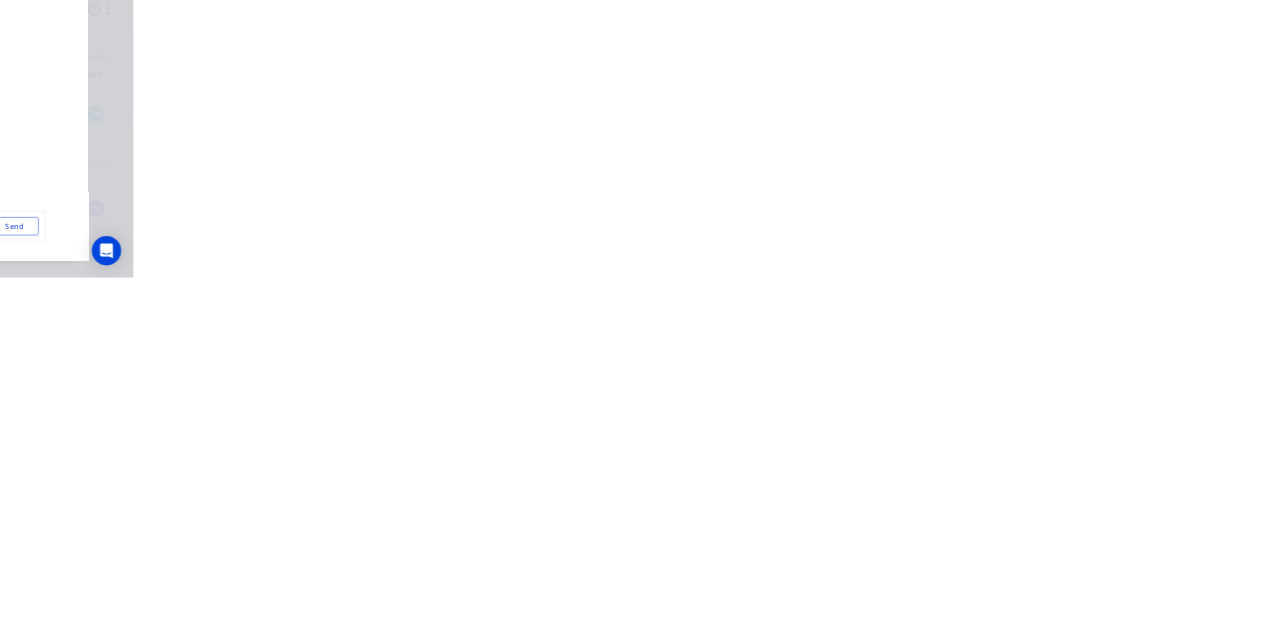 click on "Send" at bounding box center [1085, 550] 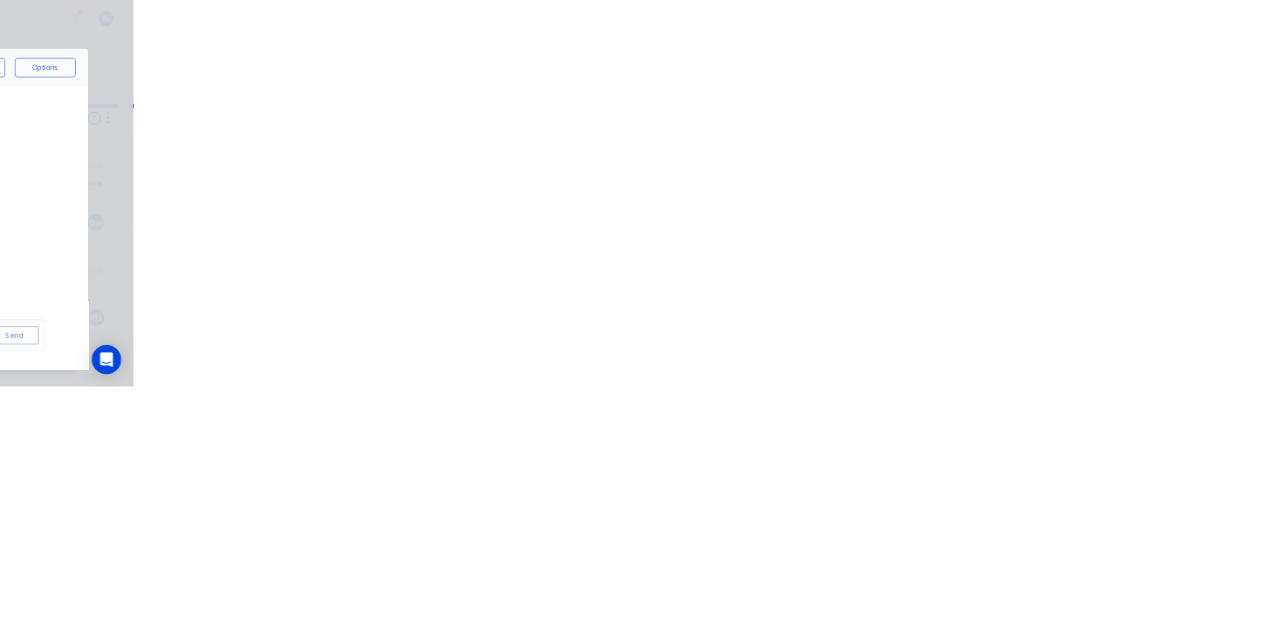 click on "Close" at bounding box center [1033, 111] 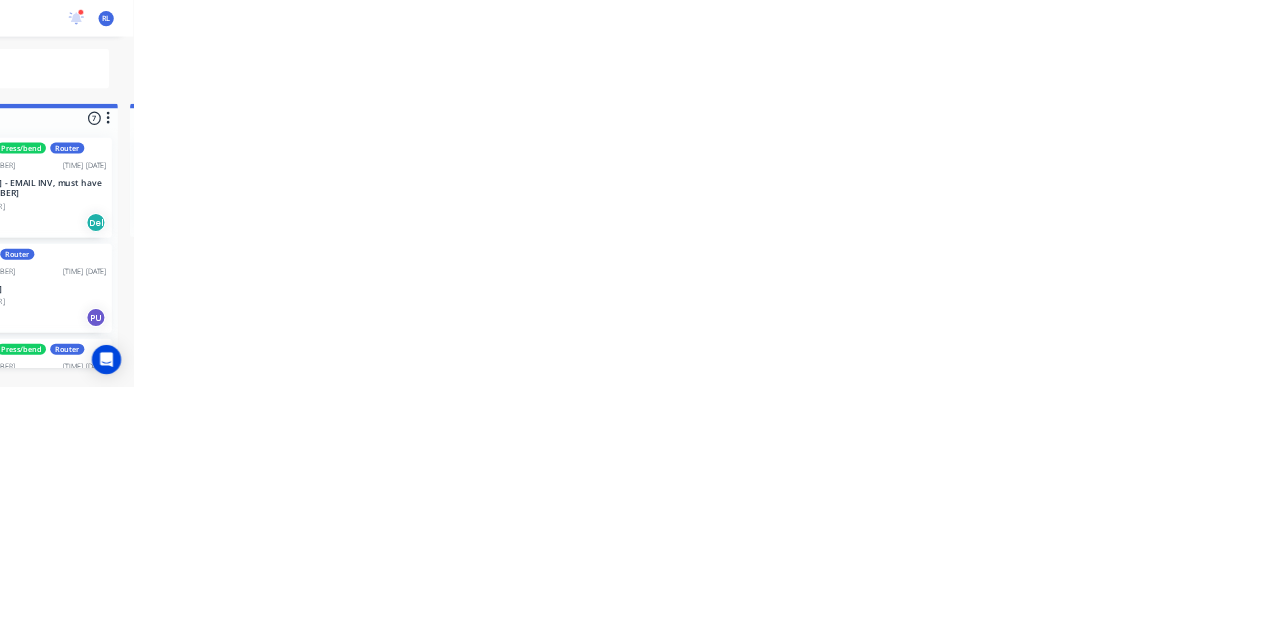 click on "[COMPANY]" at bounding box center (803, 300) 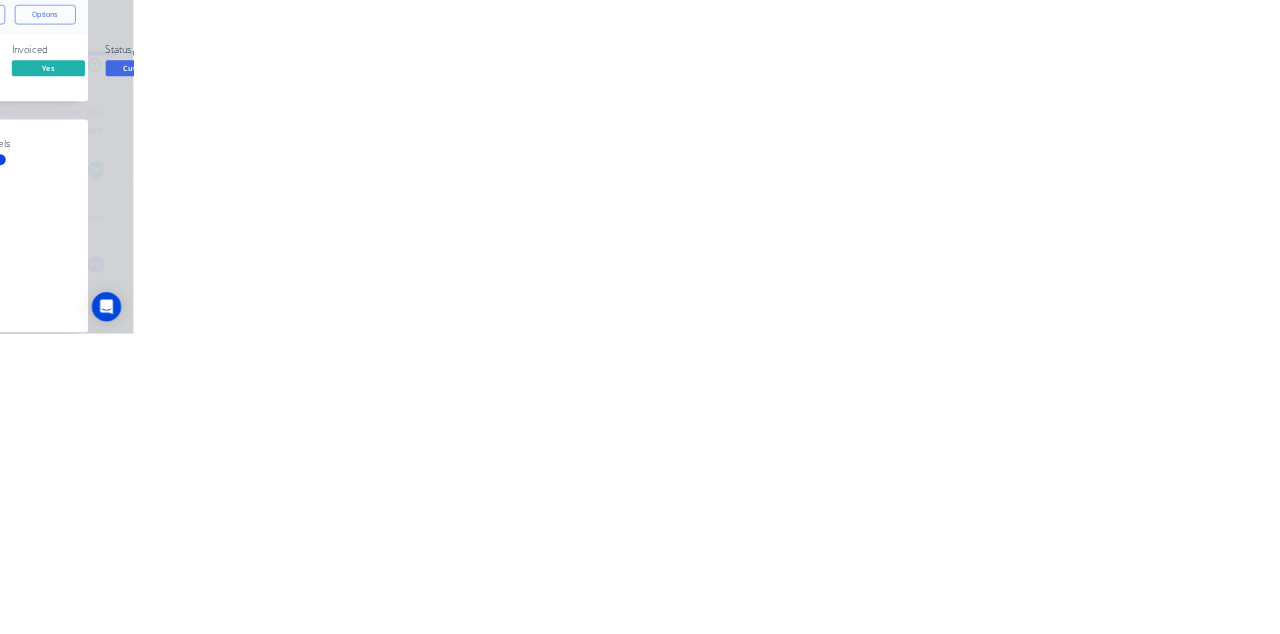 click on "Collaborate" at bounding box center [169, 175] 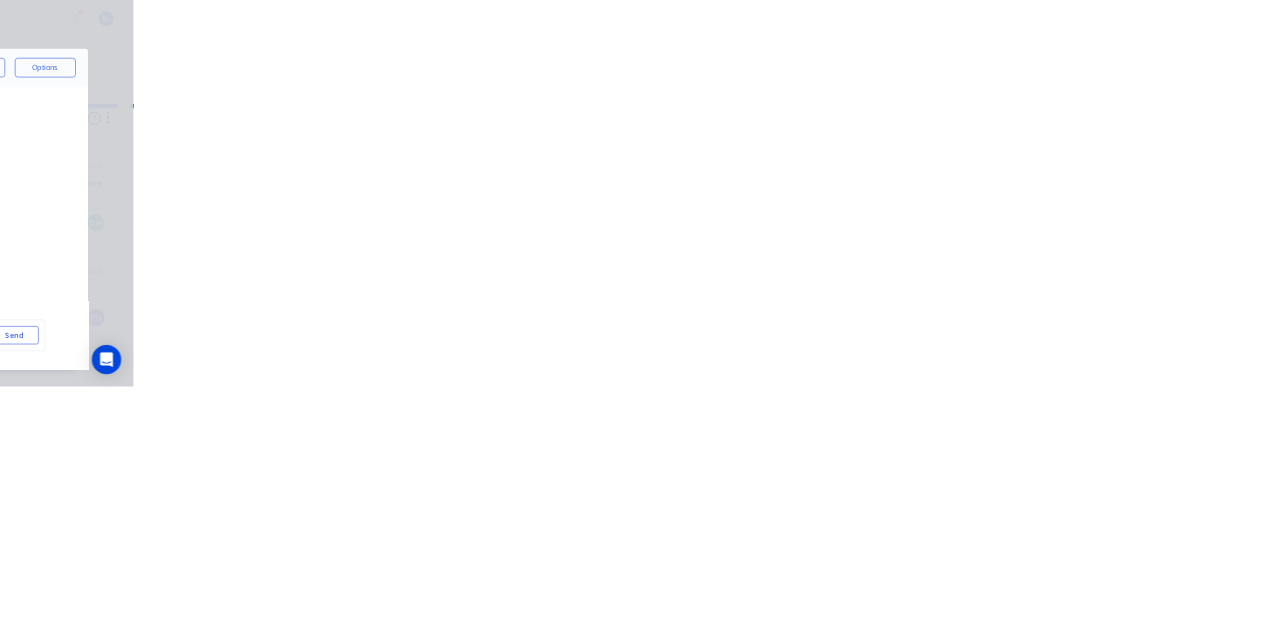 click at bounding box center (643, 550) 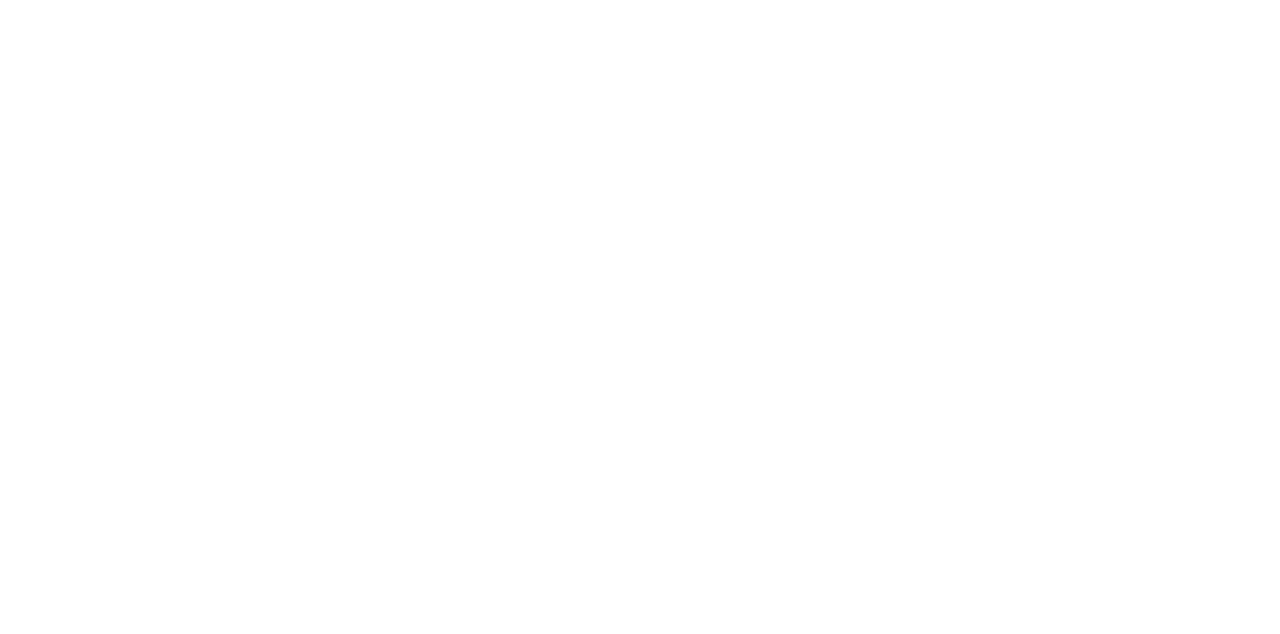 click on "Close" at bounding box center [1033, 111] 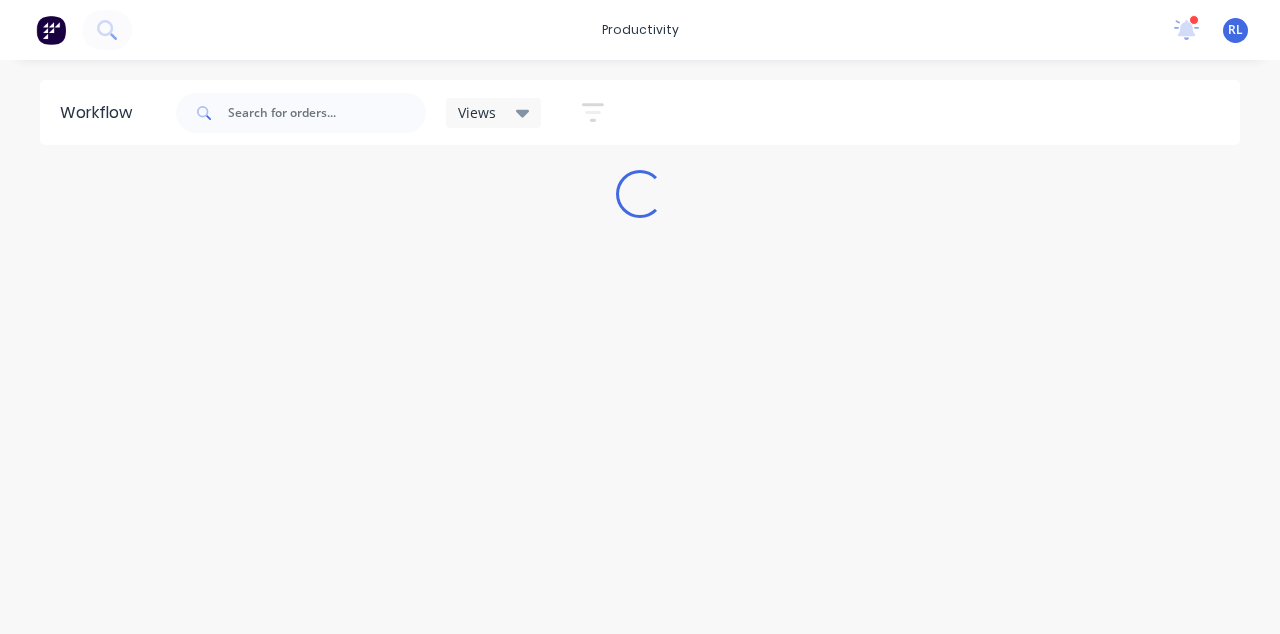 scroll, scrollTop: 0, scrollLeft: 0, axis: both 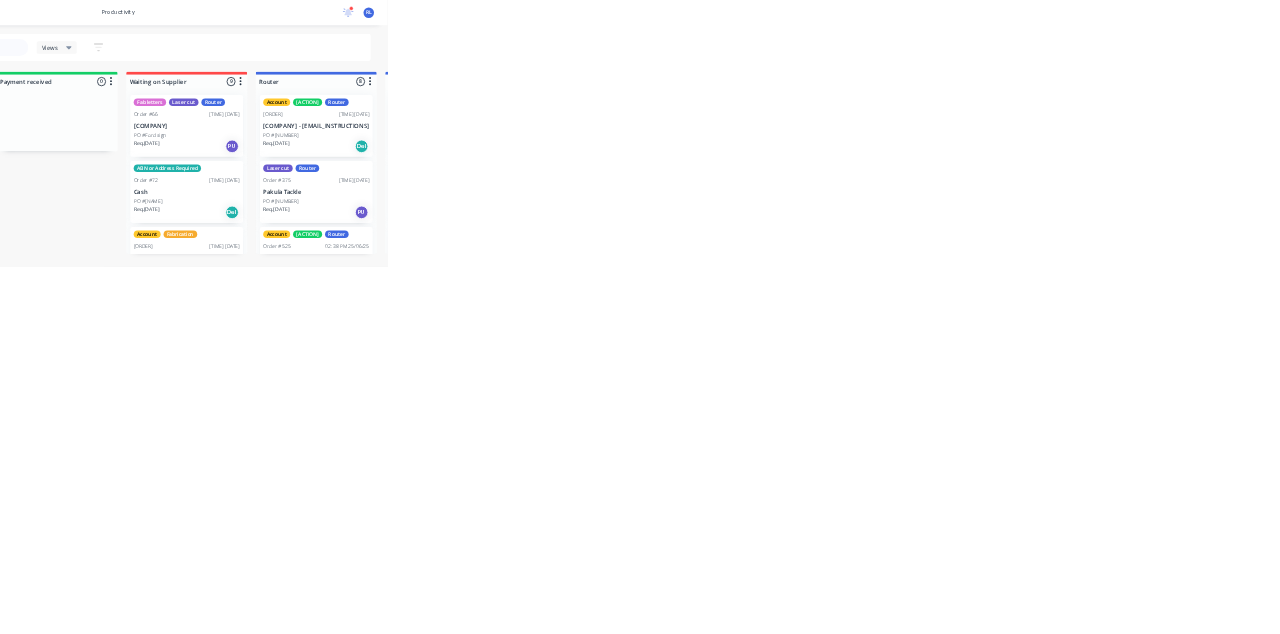 click on "[COMPANY]" at bounding box center (803, 300) 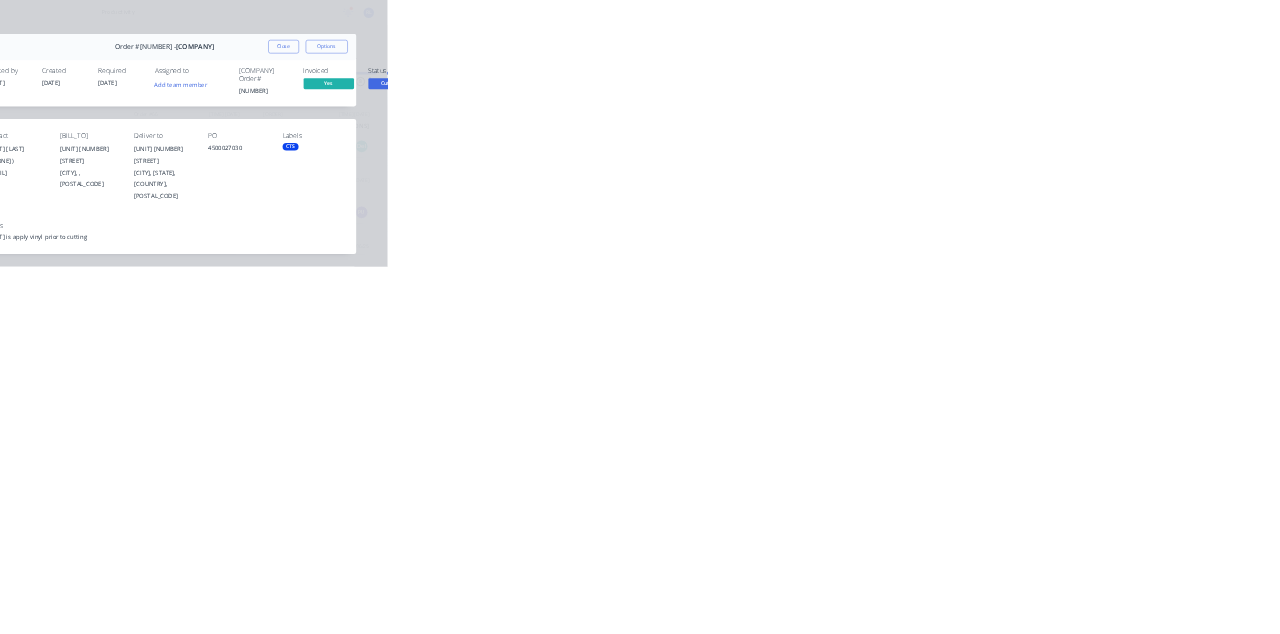 click on "Collaborate" at bounding box center (169, 175) 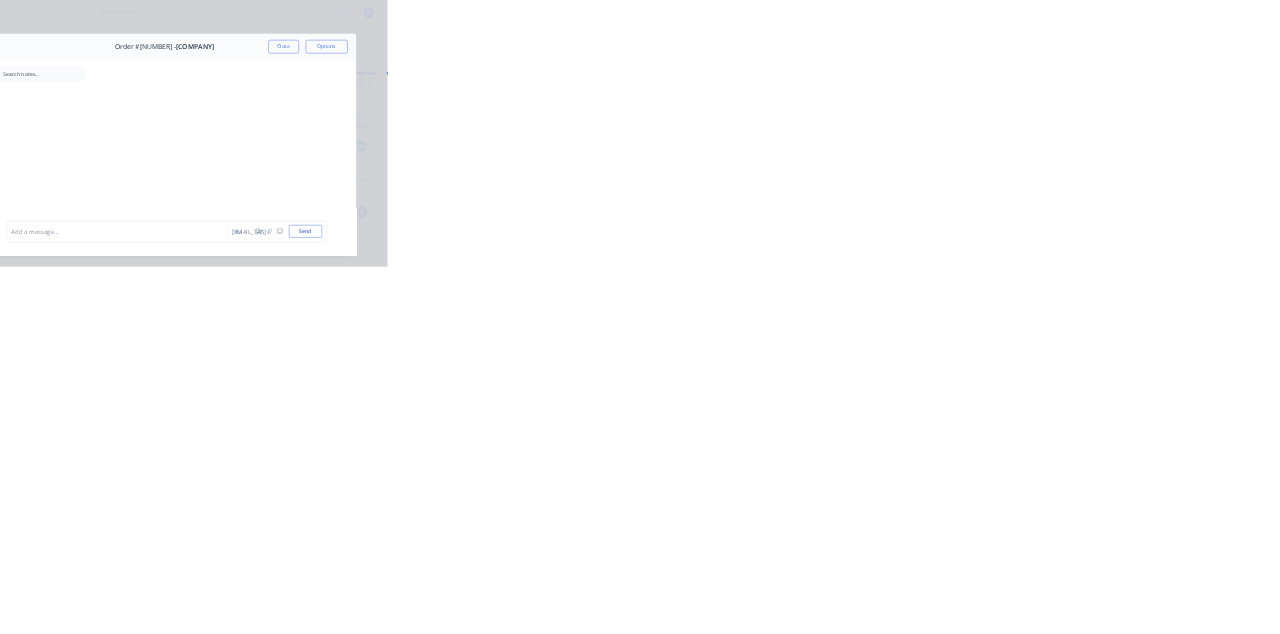 click at bounding box center (643, 550) 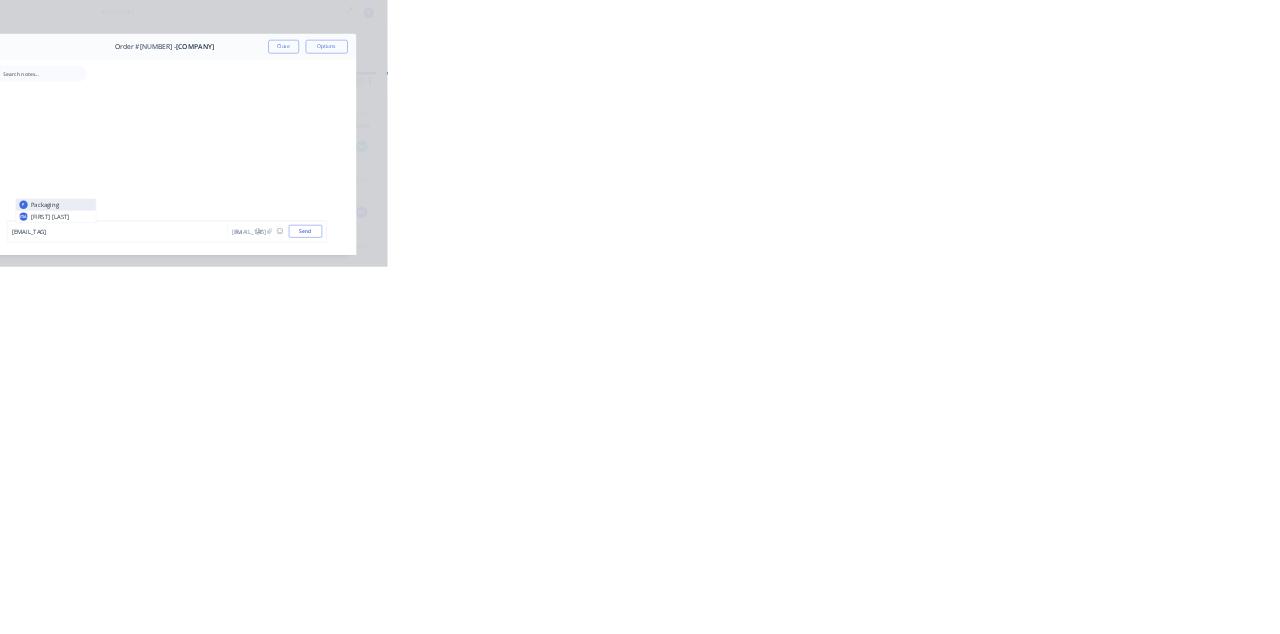 click on "[EMAIL_FRAGMENT]" at bounding box center (643, 550) 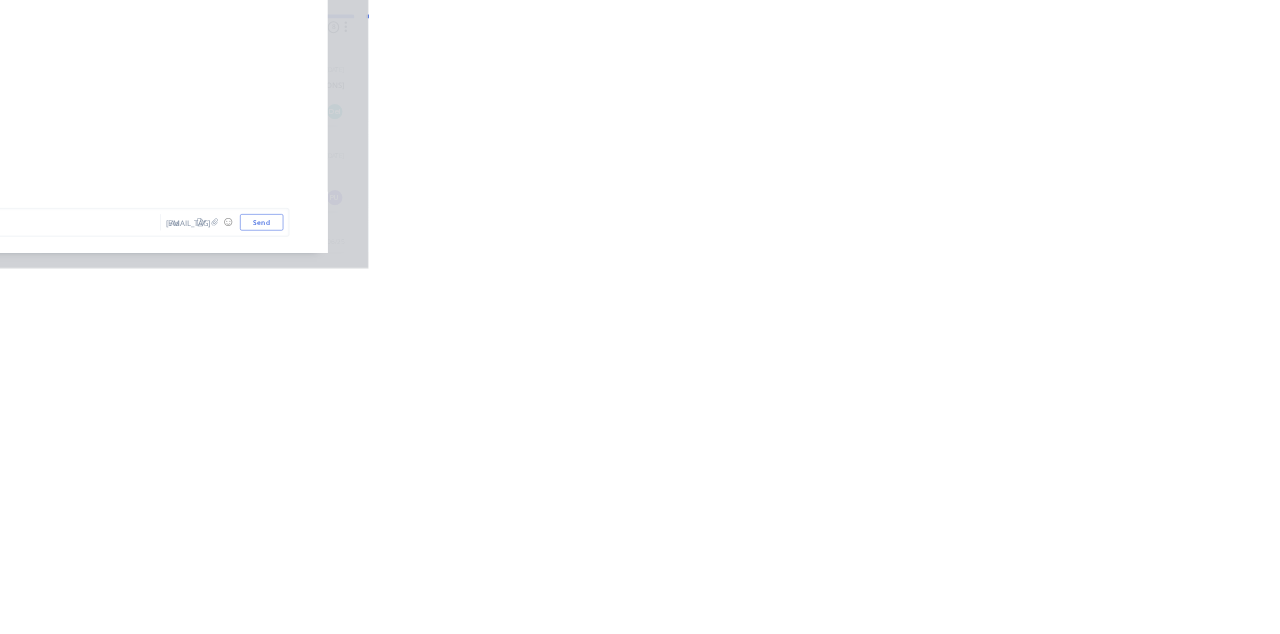click on "[EMAIL_FRAGMENT]" at bounding box center [643, 550] 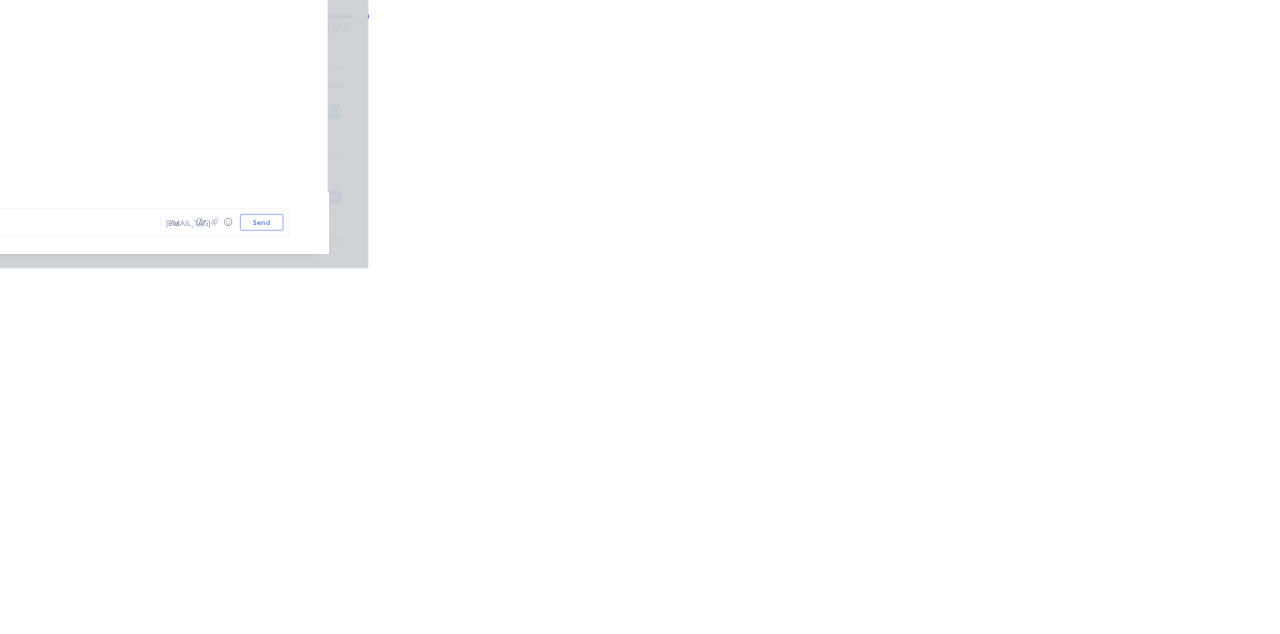 click on "Send" at bounding box center (1085, 550) 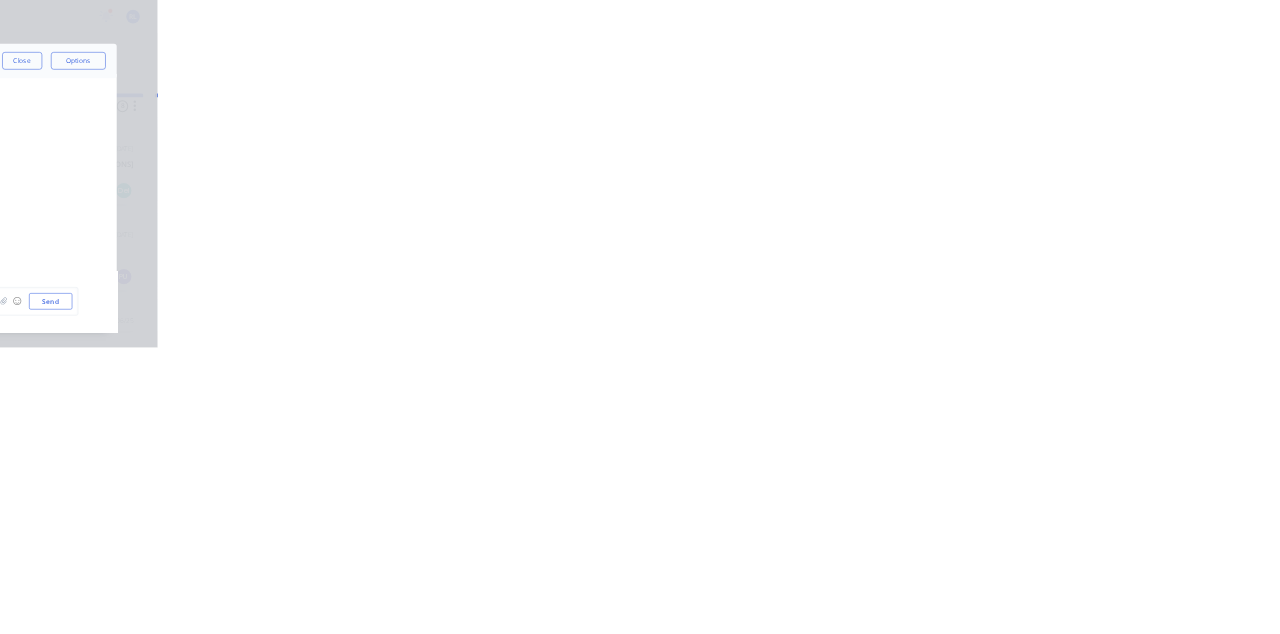 click on "Close" at bounding box center (1033, 111) 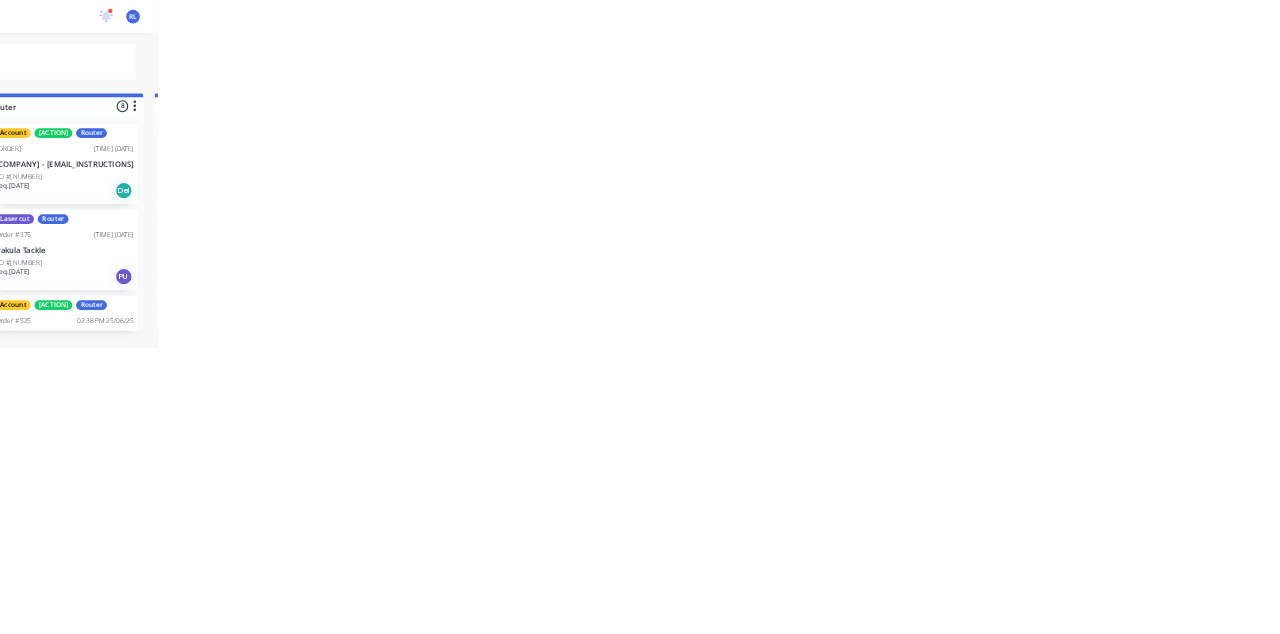 click on "CTS Order #473 08:16 AM 26/06/25 SimTex International PO #00041992 Req. Del" at bounding box center [803, 456] 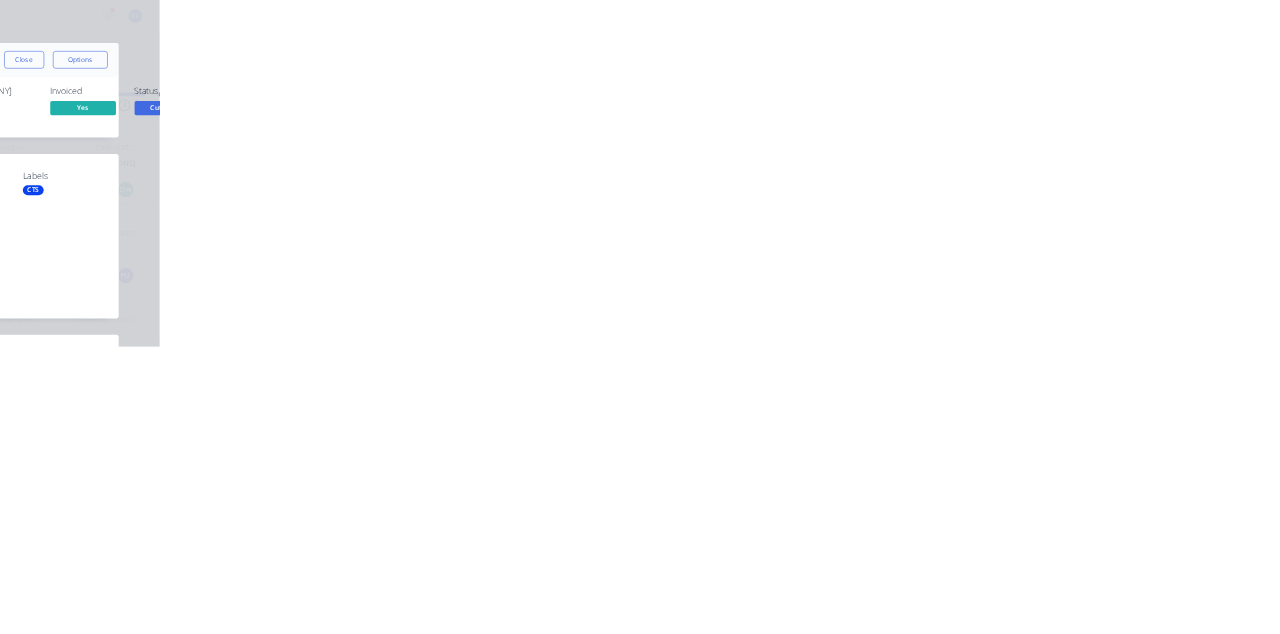 click on "Close" at bounding box center (1033, 111) 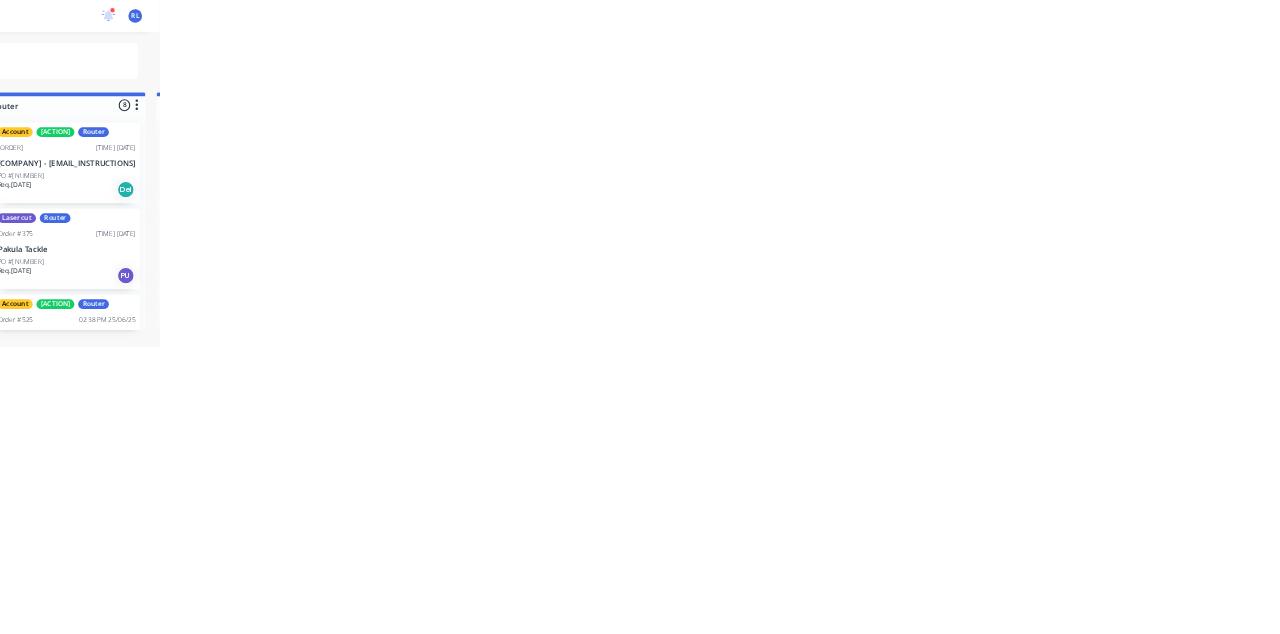 click on "CTS Order #533 03:41 PM 25/06/25 Cash PO #Harbour group Req. Del" at bounding box center [803, 299] 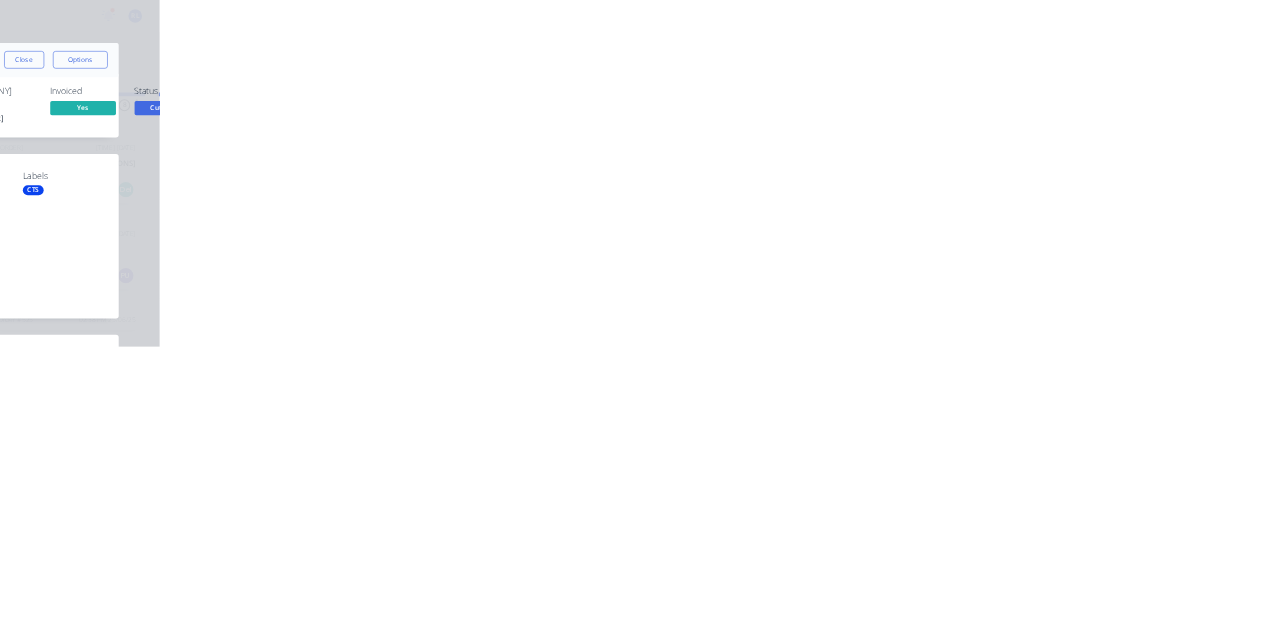 click on "Close" at bounding box center [1033, 111] 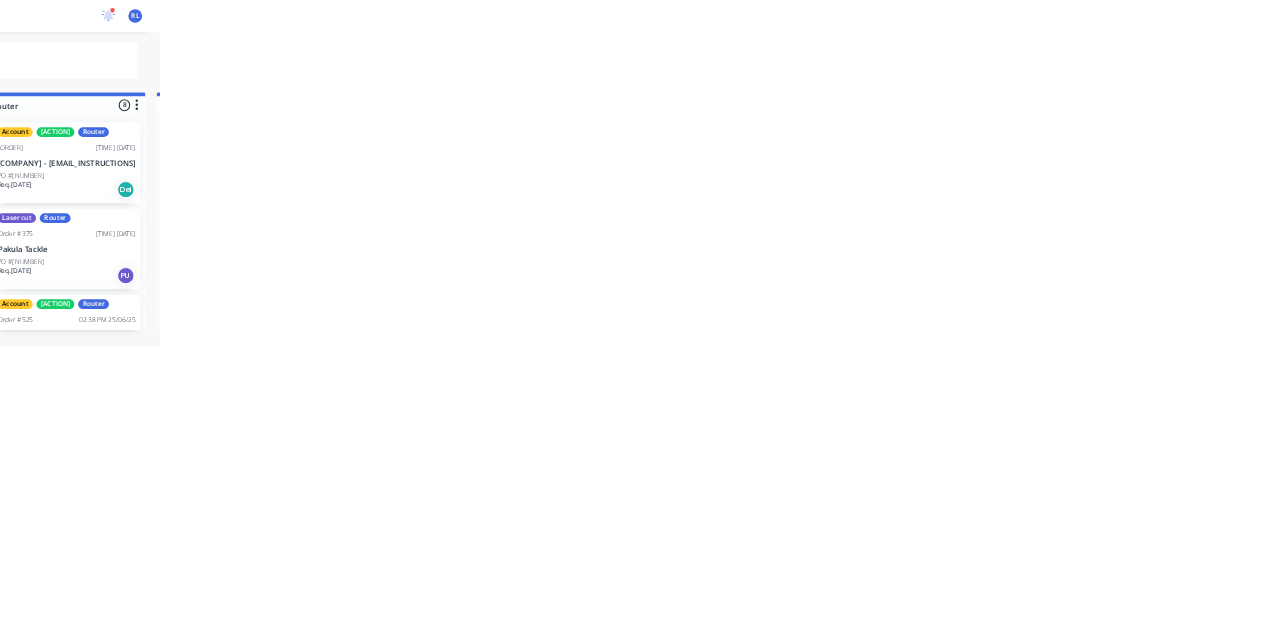 scroll, scrollTop: 1020, scrollLeft: 0, axis: vertical 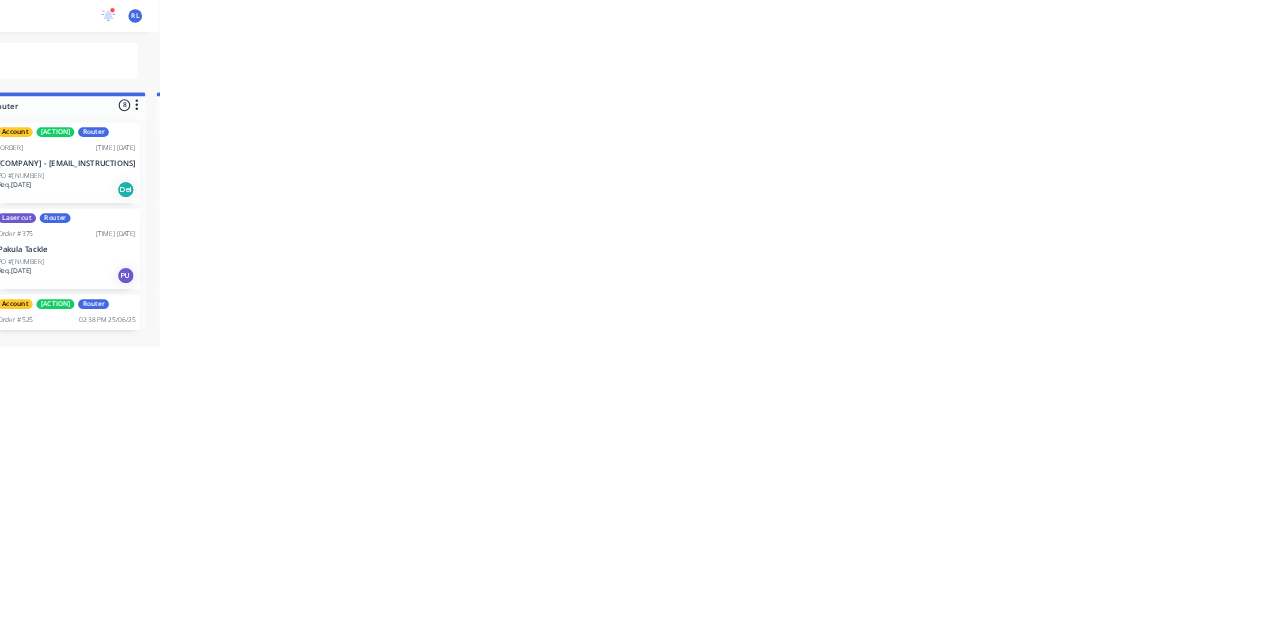 click on "Southern Stainless Pty Ltd" at bounding box center [803, 300] 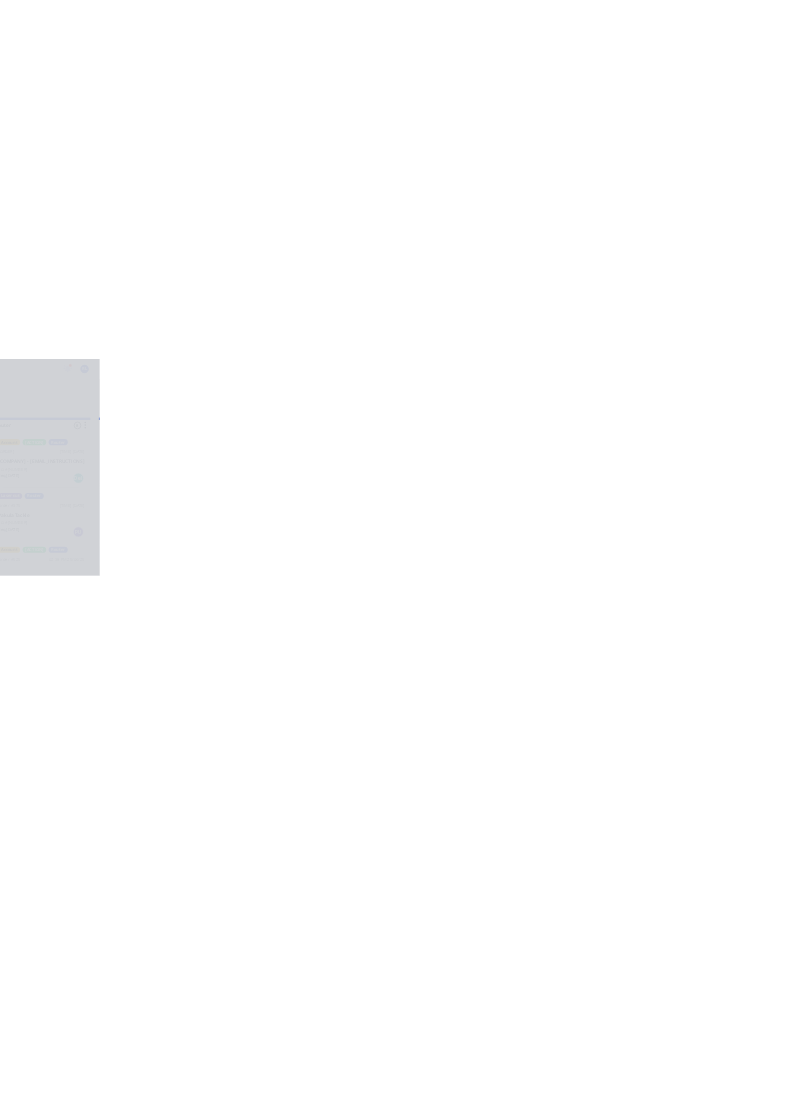 scroll, scrollTop: 0, scrollLeft: 0, axis: both 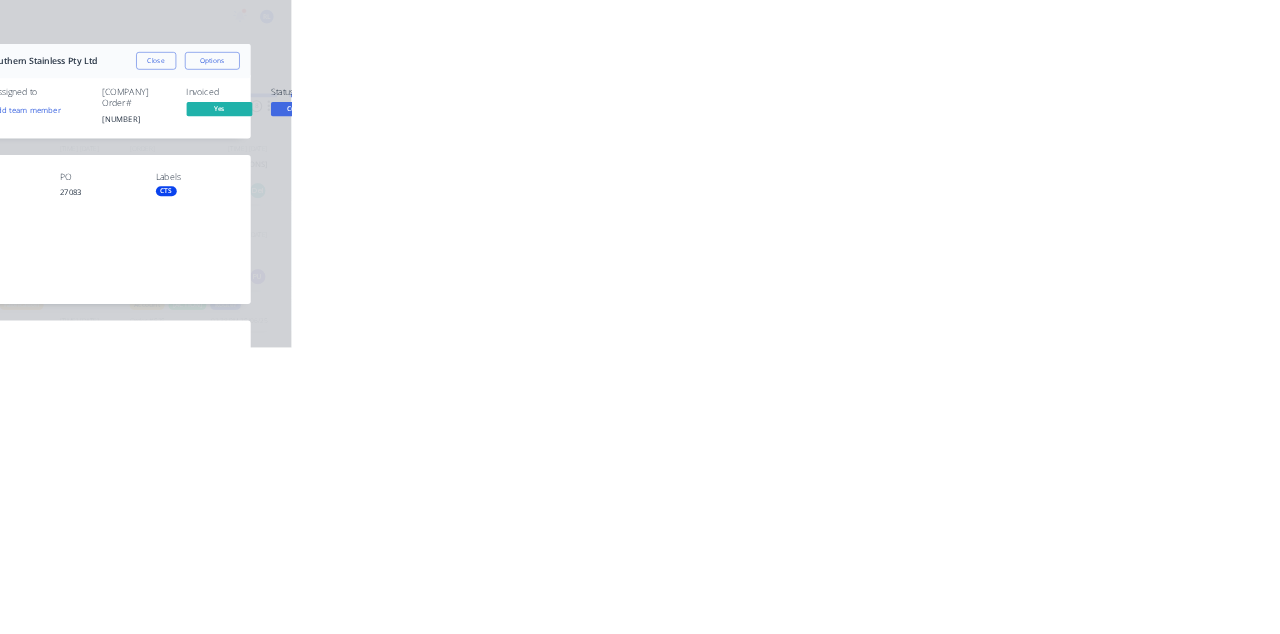 click on "Collaborate" at bounding box center [177, 175] 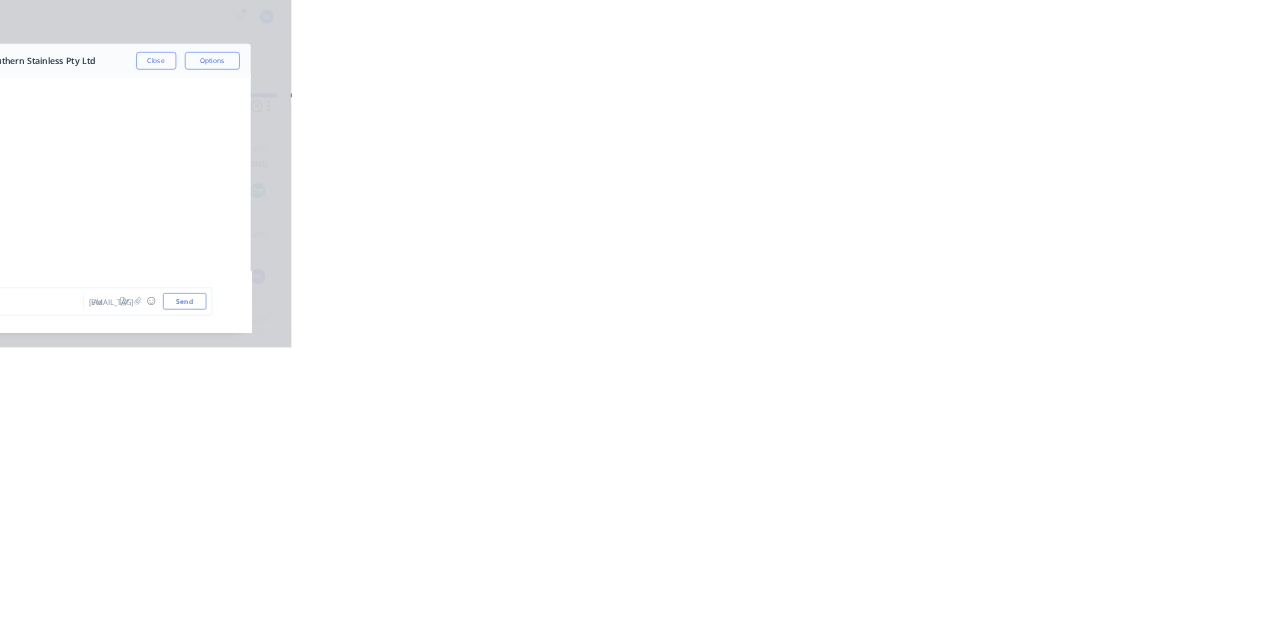 scroll, scrollTop: 0, scrollLeft: 0, axis: both 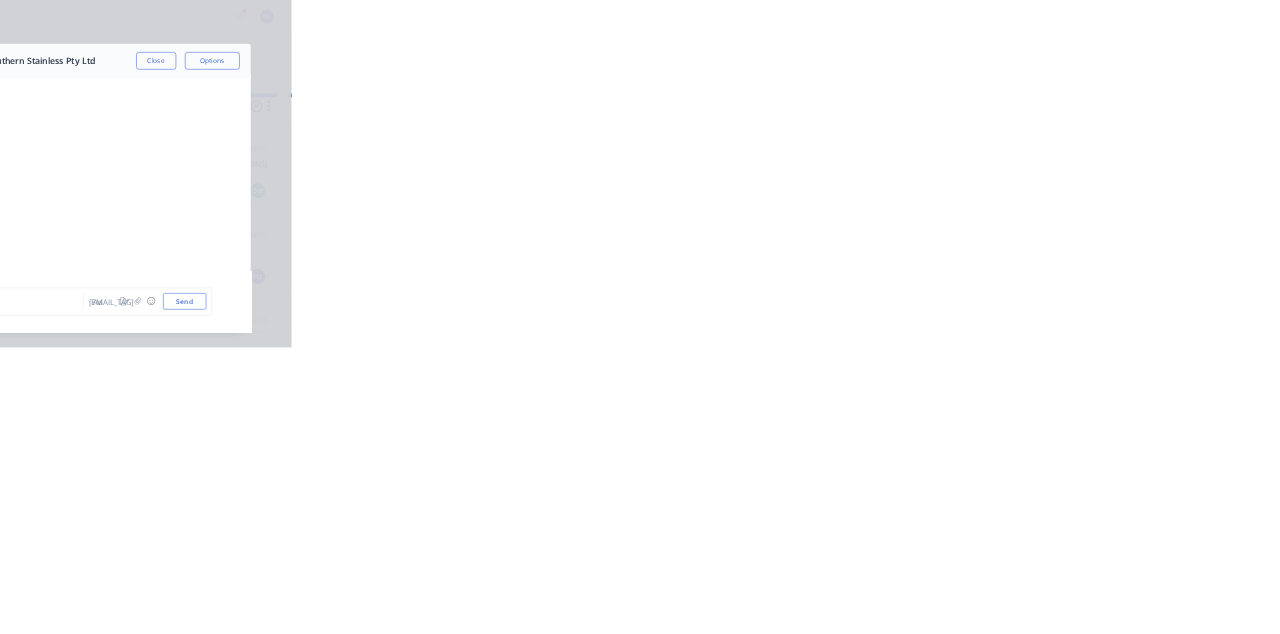 click on "Close" at bounding box center (1033, 111) 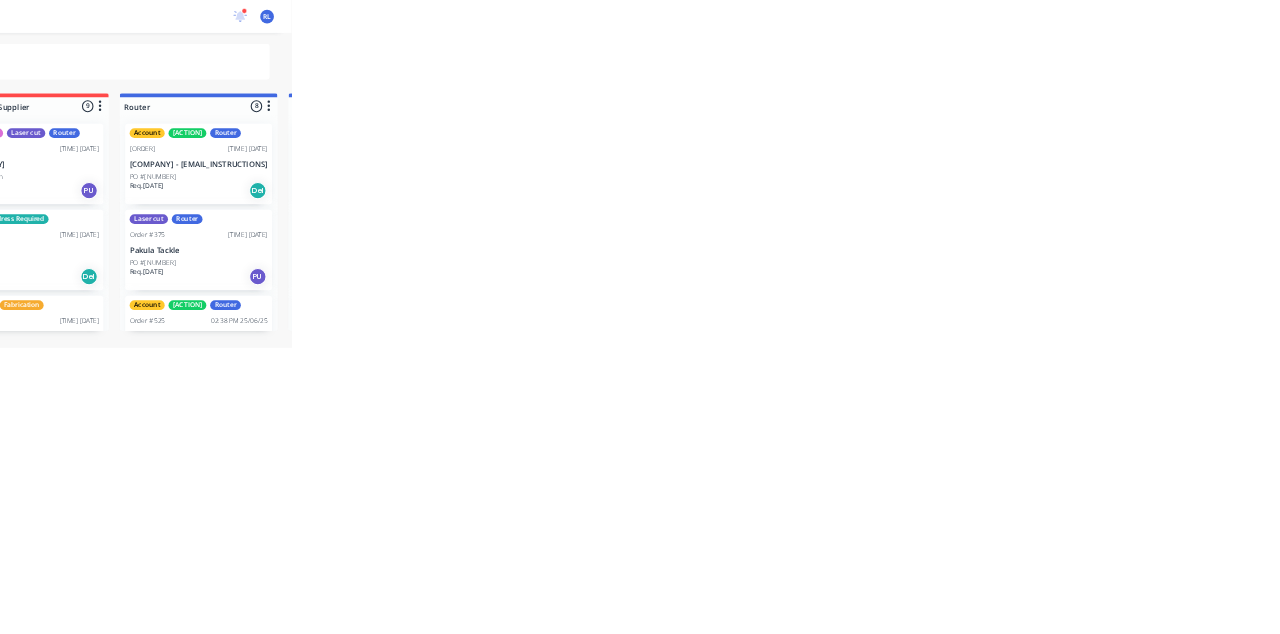 scroll, scrollTop: 1020, scrollLeft: 0, axis: vertical 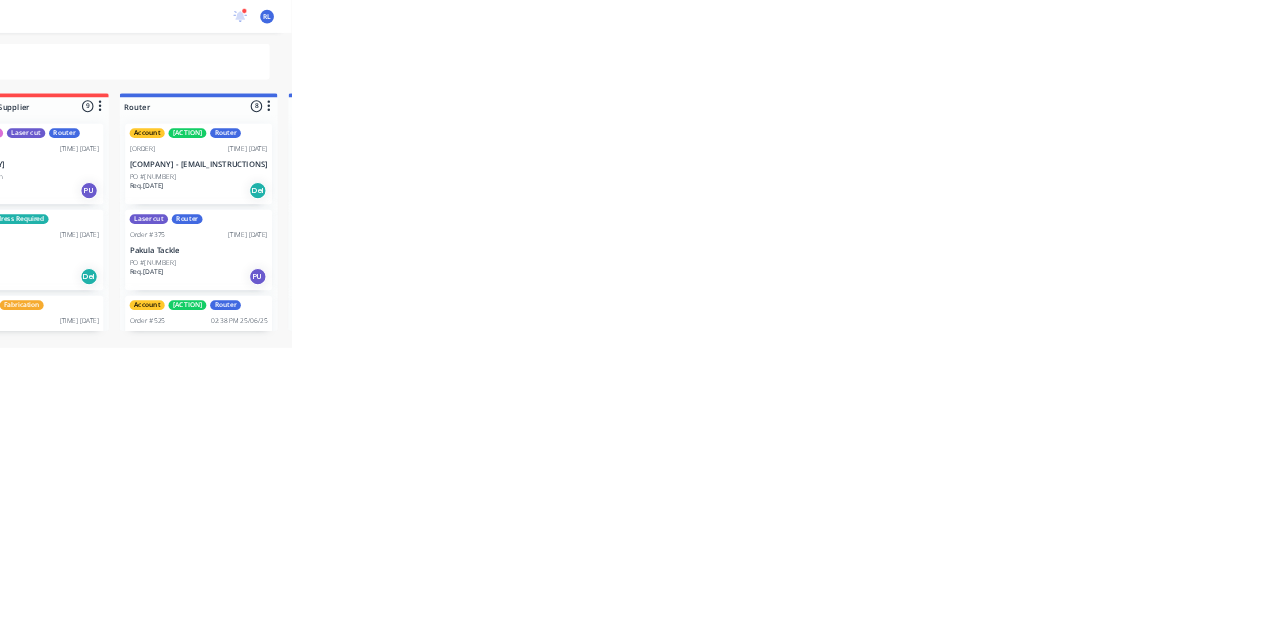 click on "Cash" at bounding box center (803, 300) 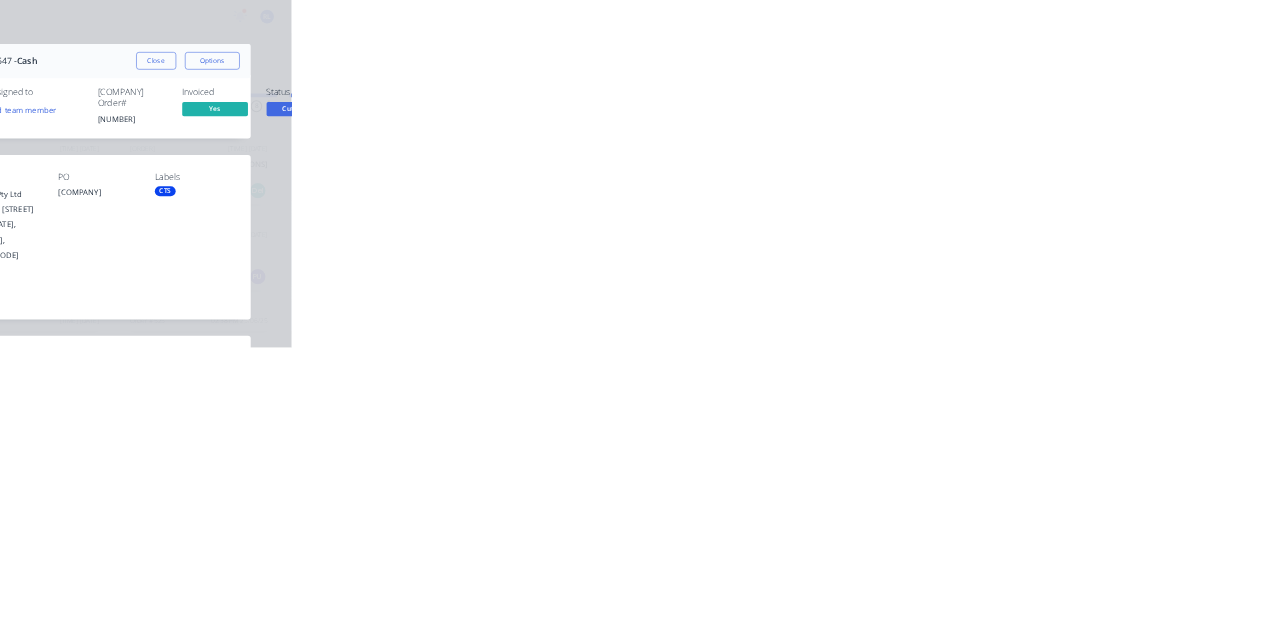 click on "Close" at bounding box center (1033, 111) 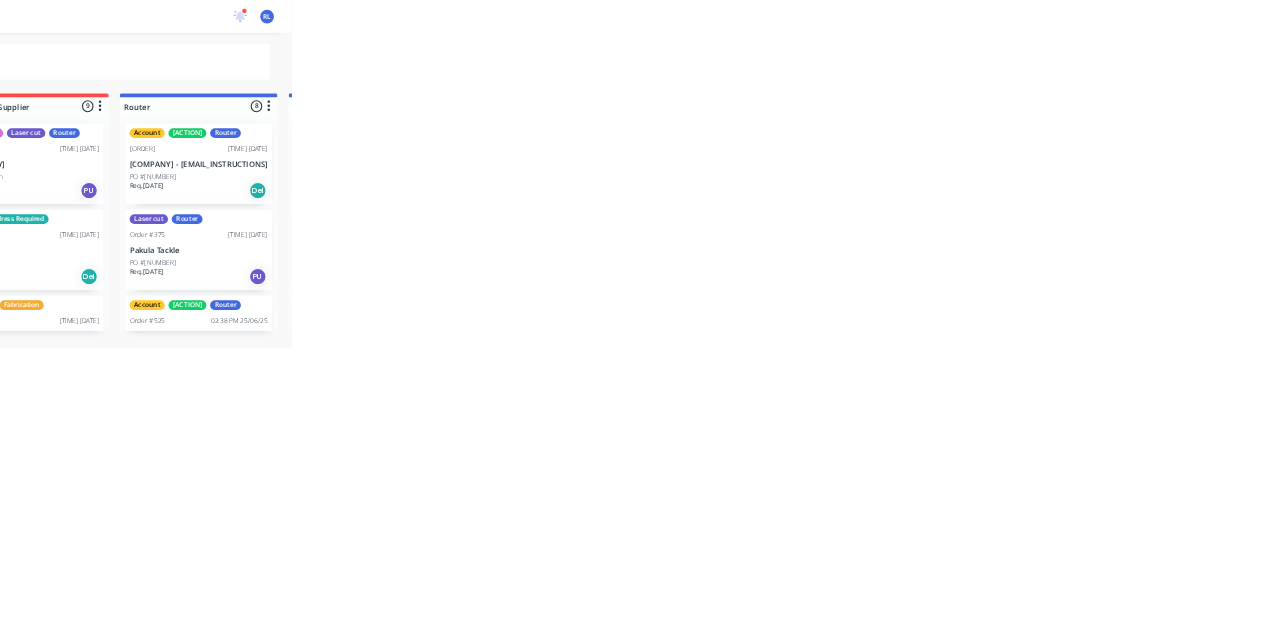scroll, scrollTop: 744, scrollLeft: 0, axis: vertical 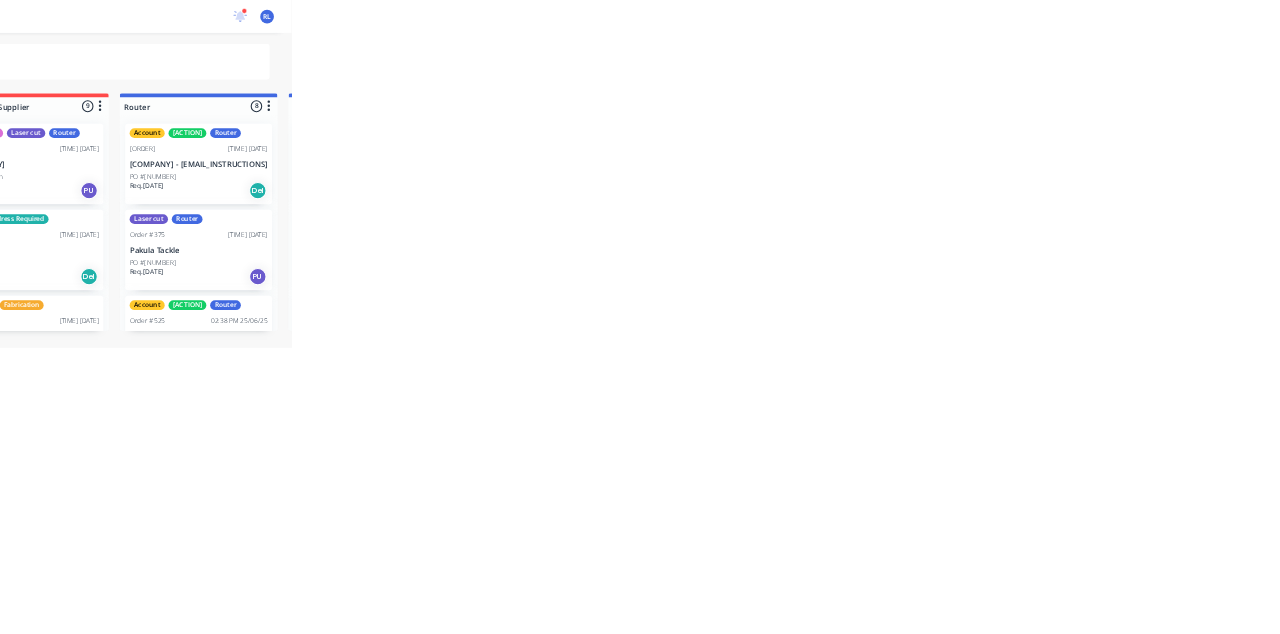 click on "[COMPANY]" at bounding box center [803, 300] 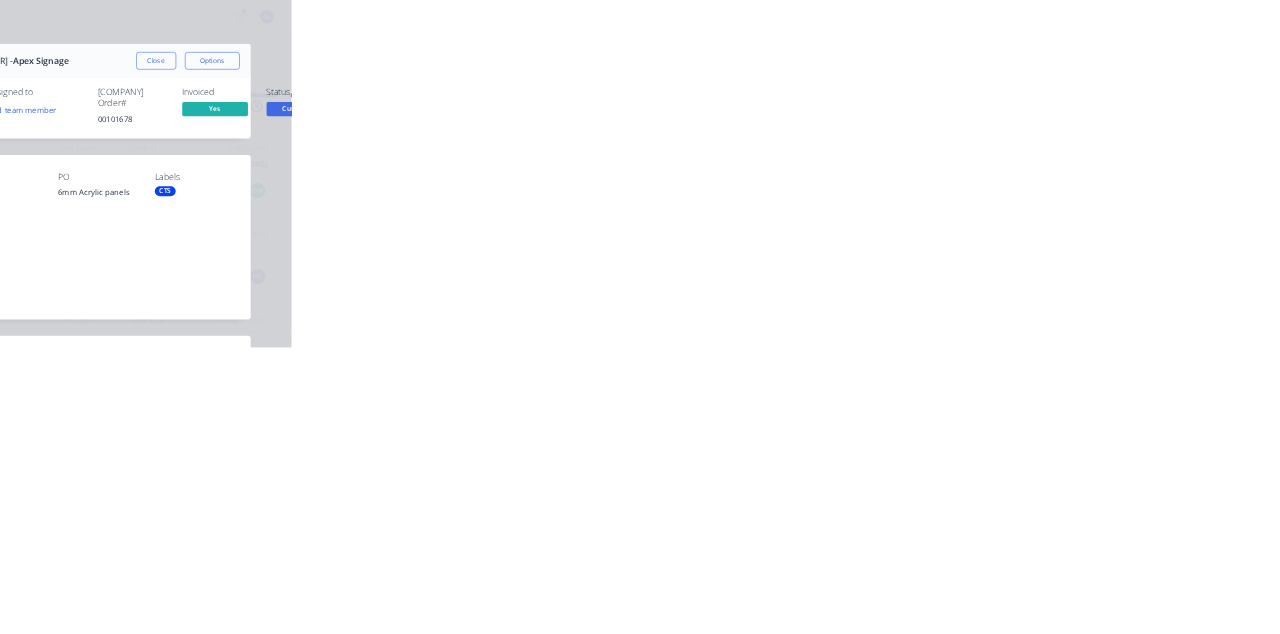 click on "Collaborate" at bounding box center (169, 175) 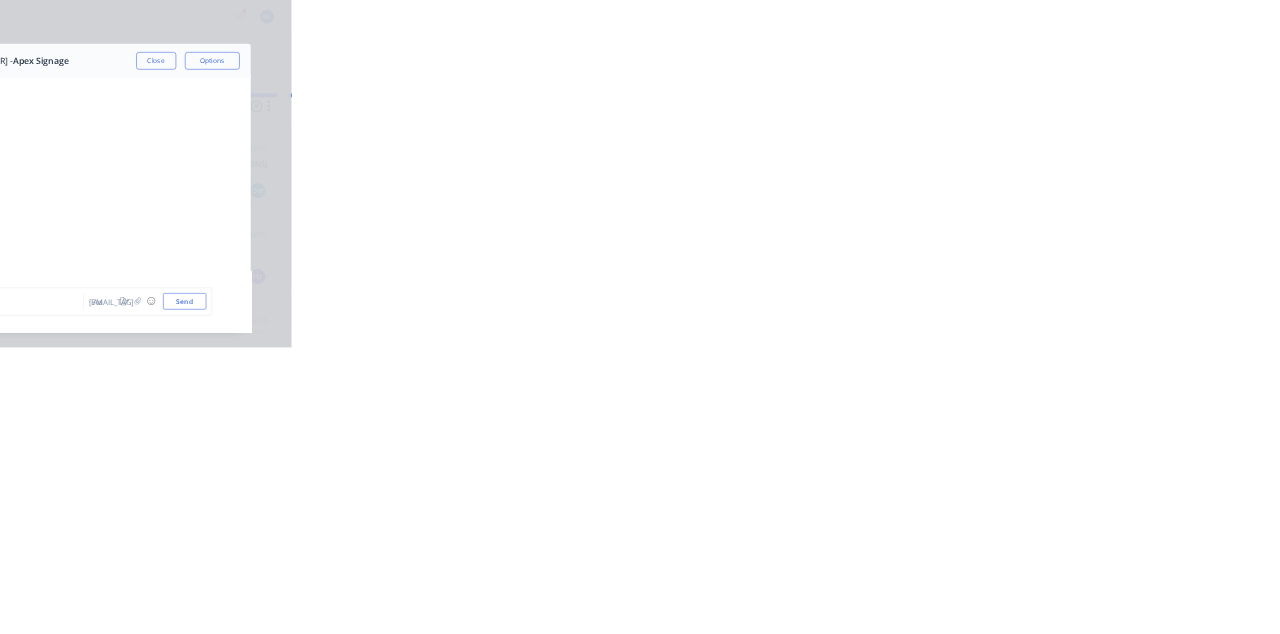 click on "Close" at bounding box center [1033, 111] 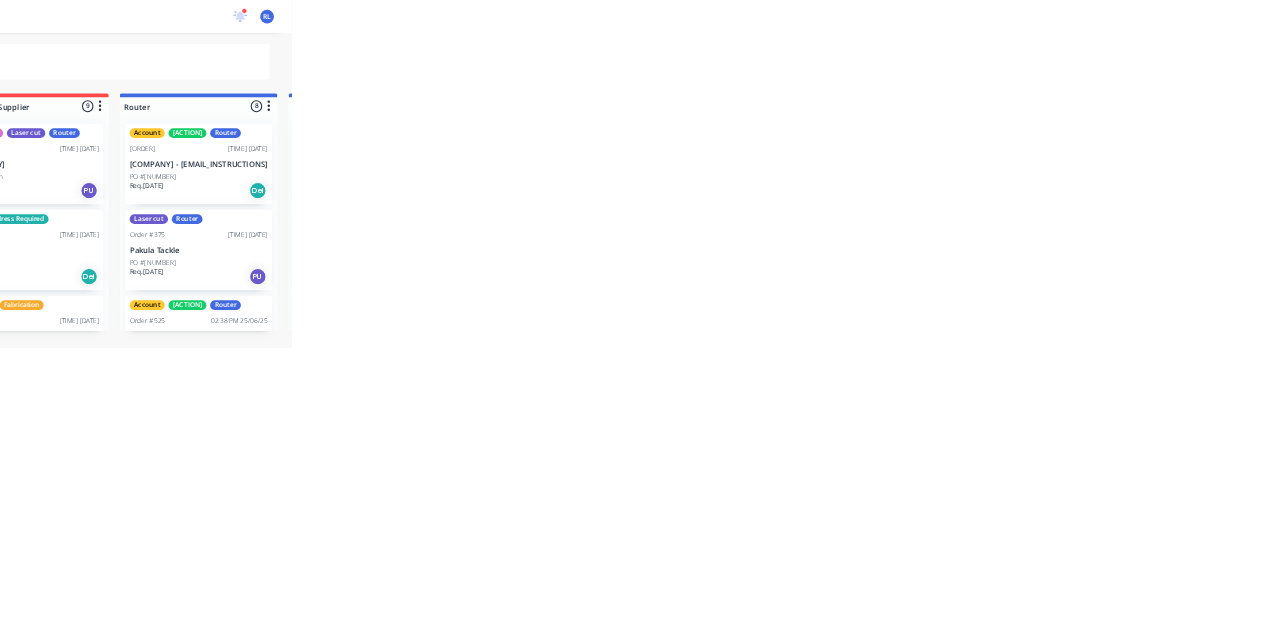 click on "[COMPANY]" at bounding box center [803, 300] 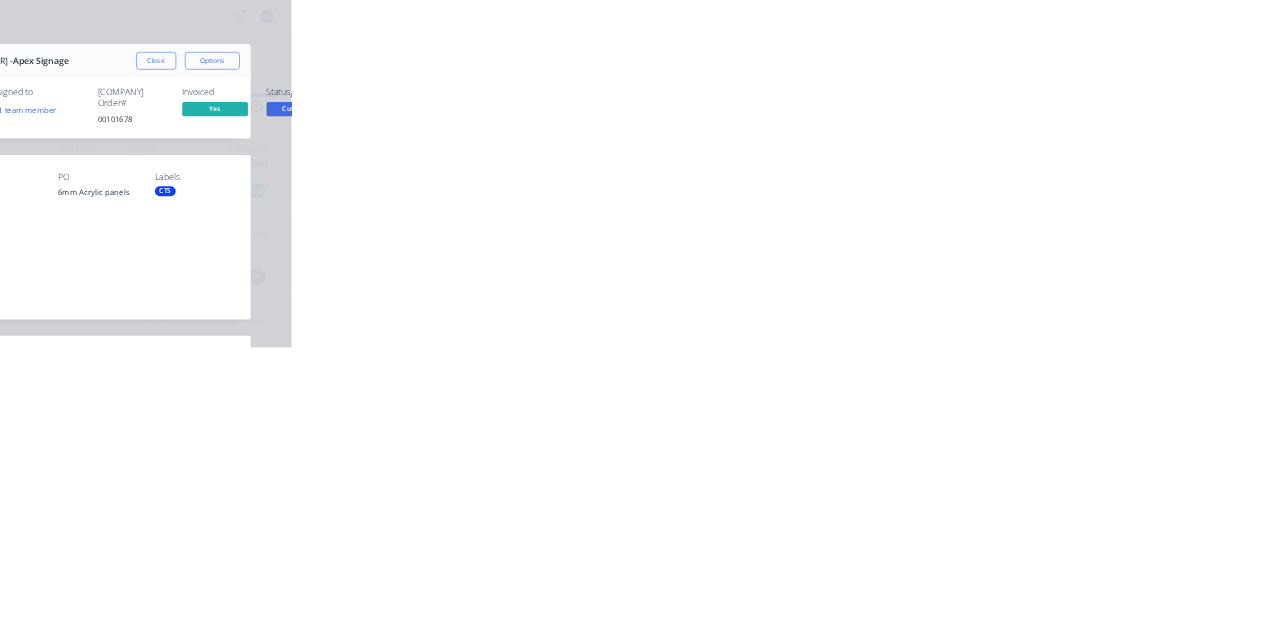 click on "Collaborate" at bounding box center [170, 175] 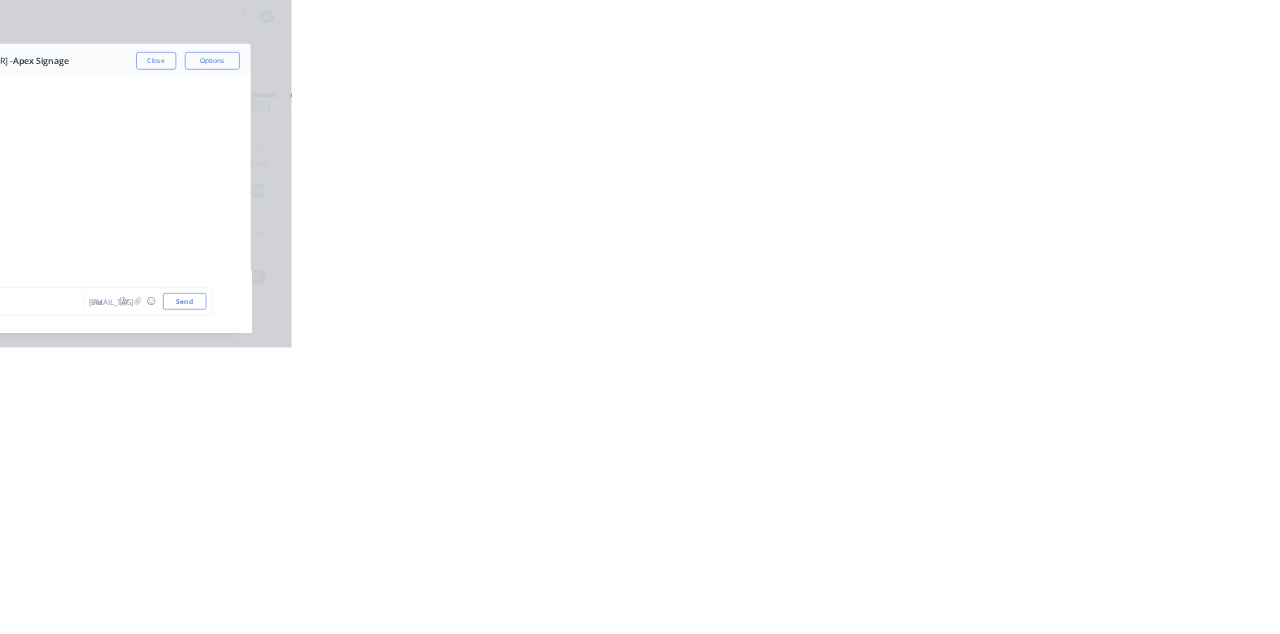 click on "Close" at bounding box center [1033, 111] 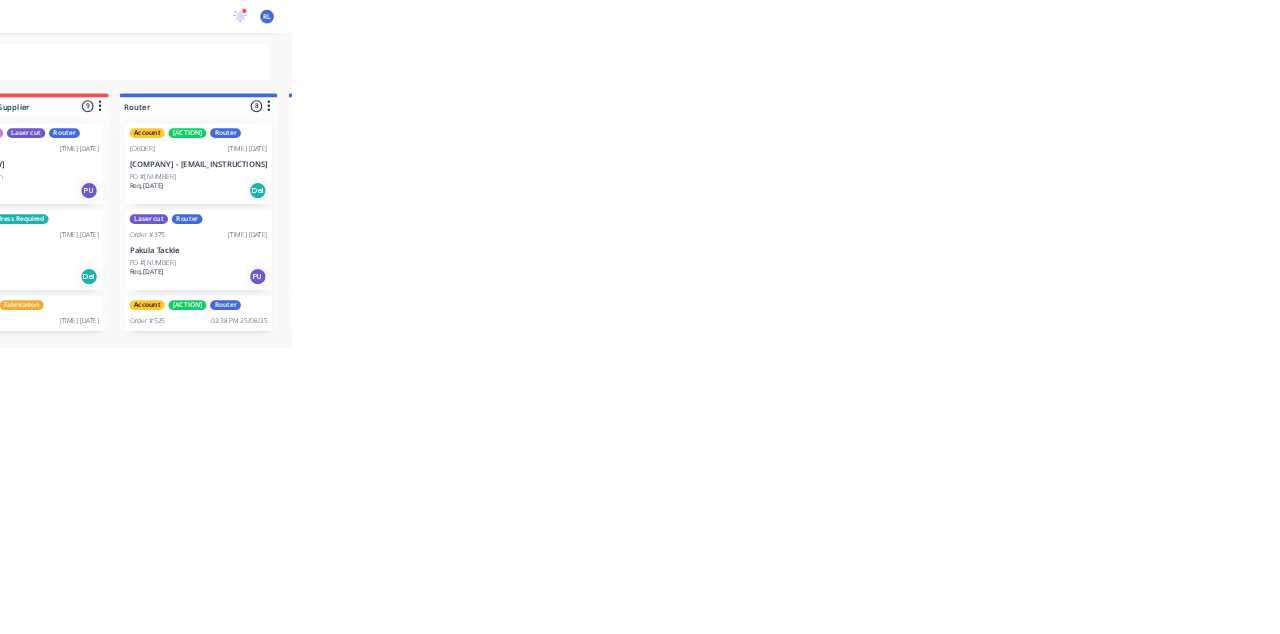 click on "CTS Order #521 12:09 PM 30/06/25 Apex Signage PO #6mm Acrylic panels Req. PU" at bounding box center [803, 1083] 